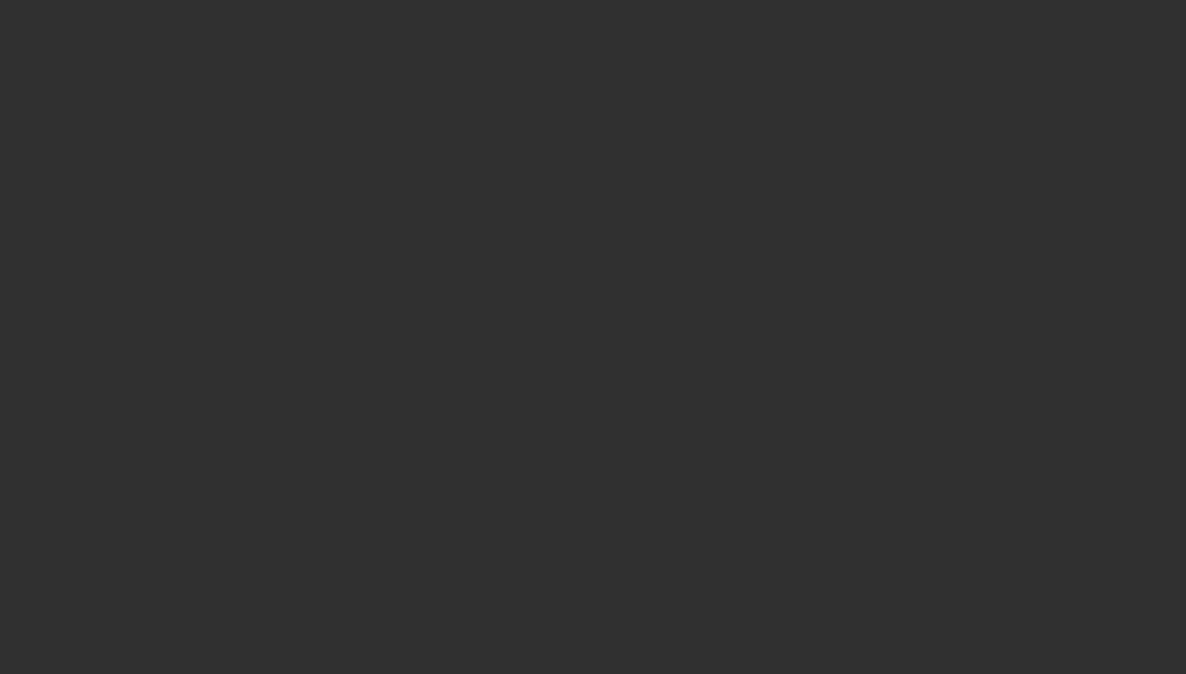 scroll, scrollTop: 0, scrollLeft: 0, axis: both 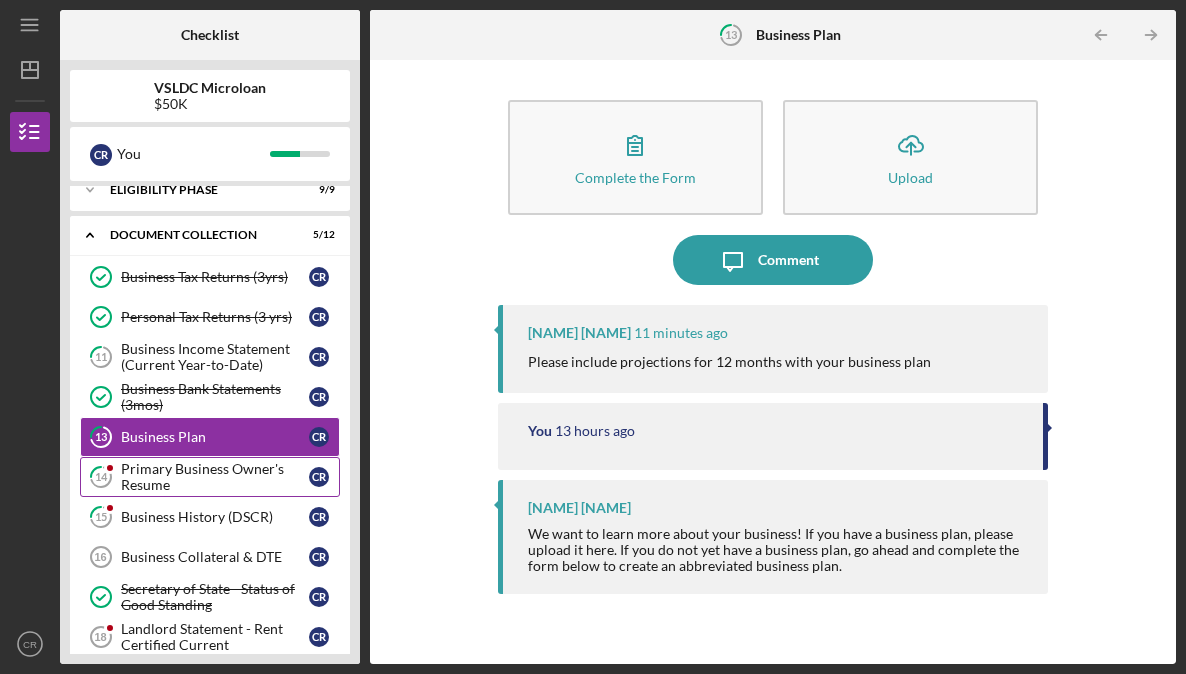 click on "Primary Business Owner's Resume" at bounding box center (215, 477) 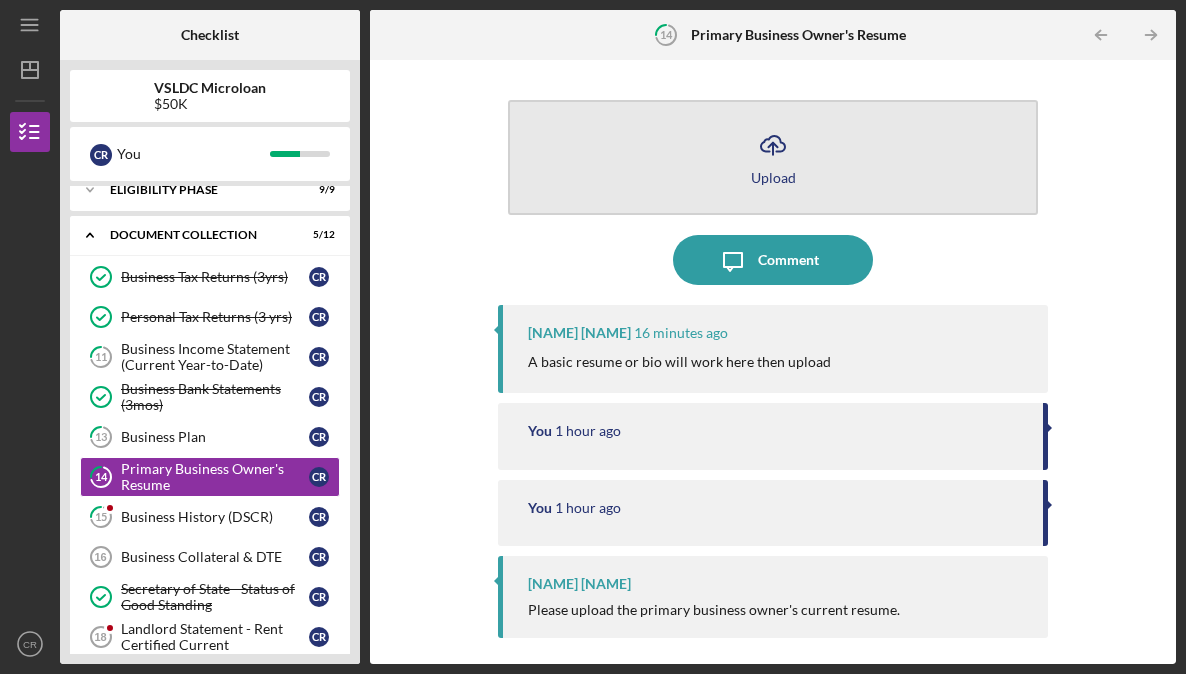 click on "Icon/Upload" 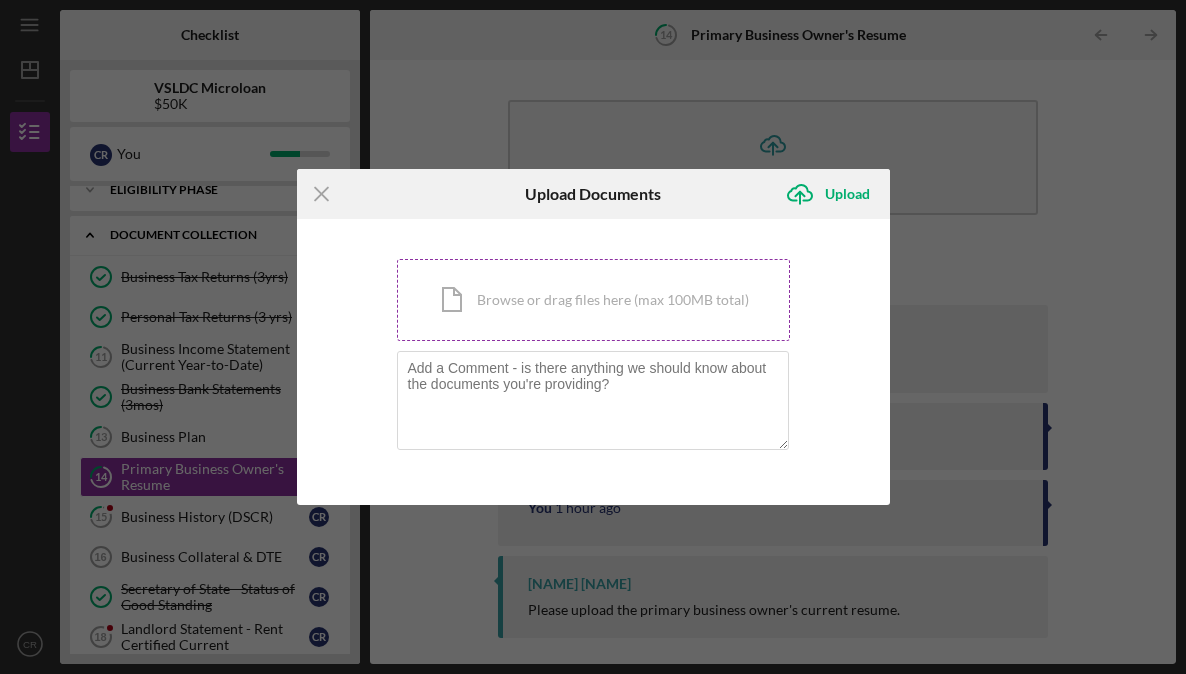 click on "Icon/Document Browse or drag files here (max 100MB total) Tap to choose files or take a photo" at bounding box center [593, 300] 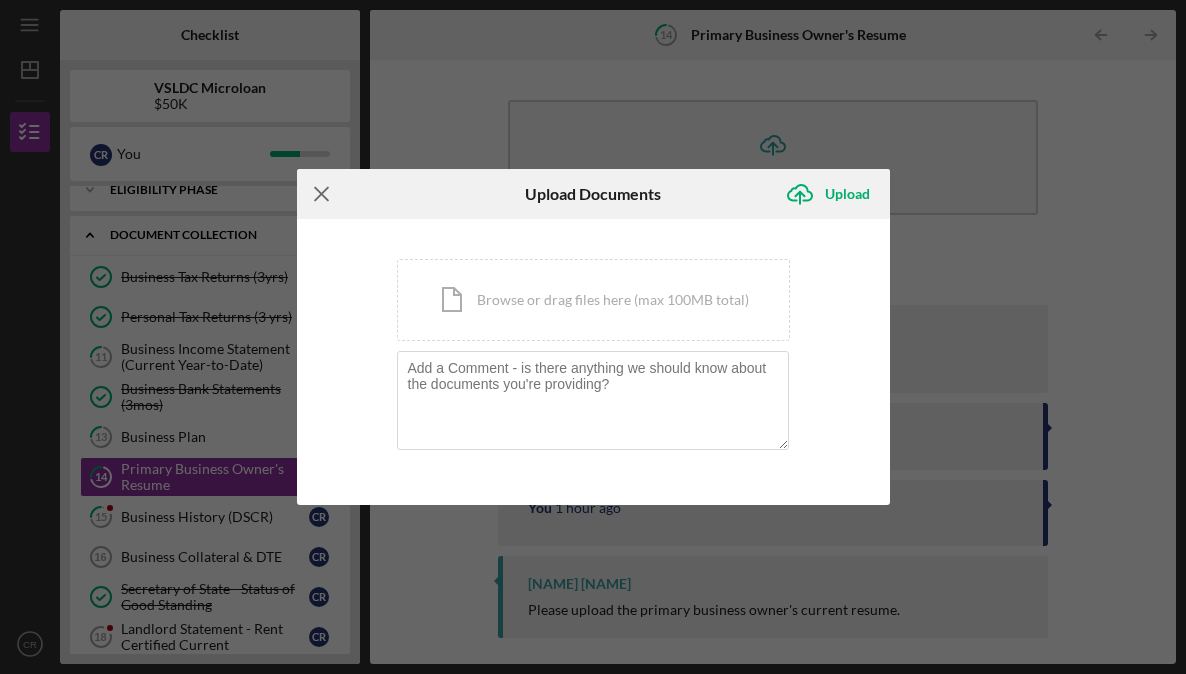 click on "Icon/Menu Close" 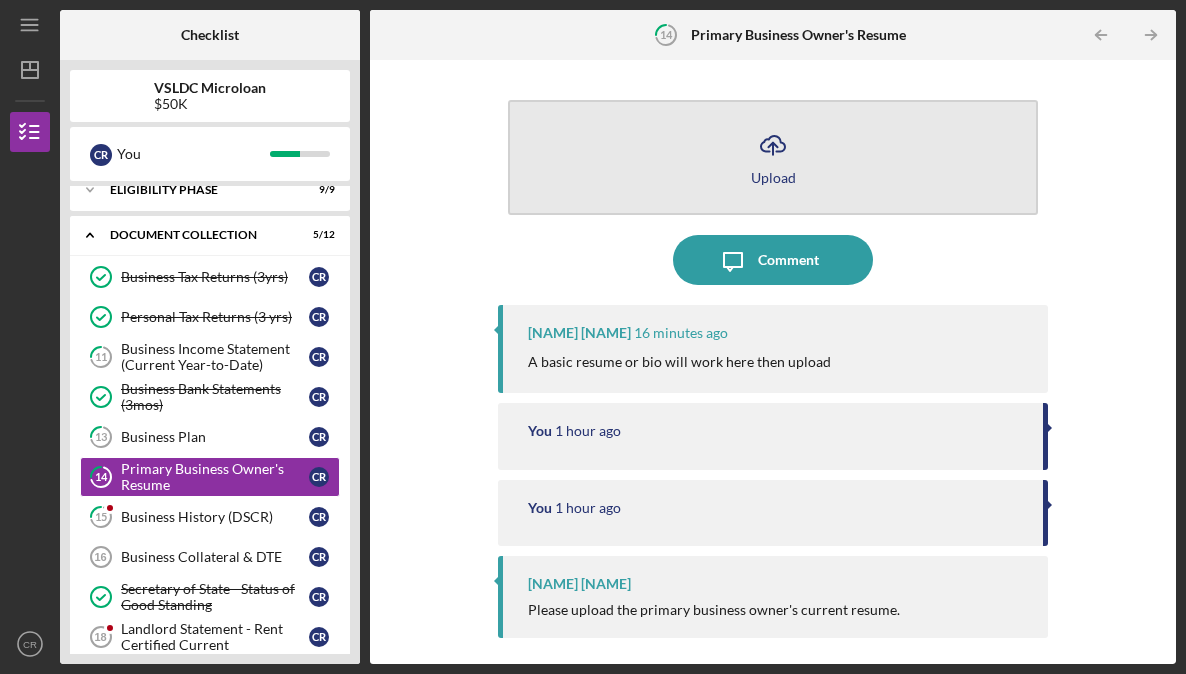 click 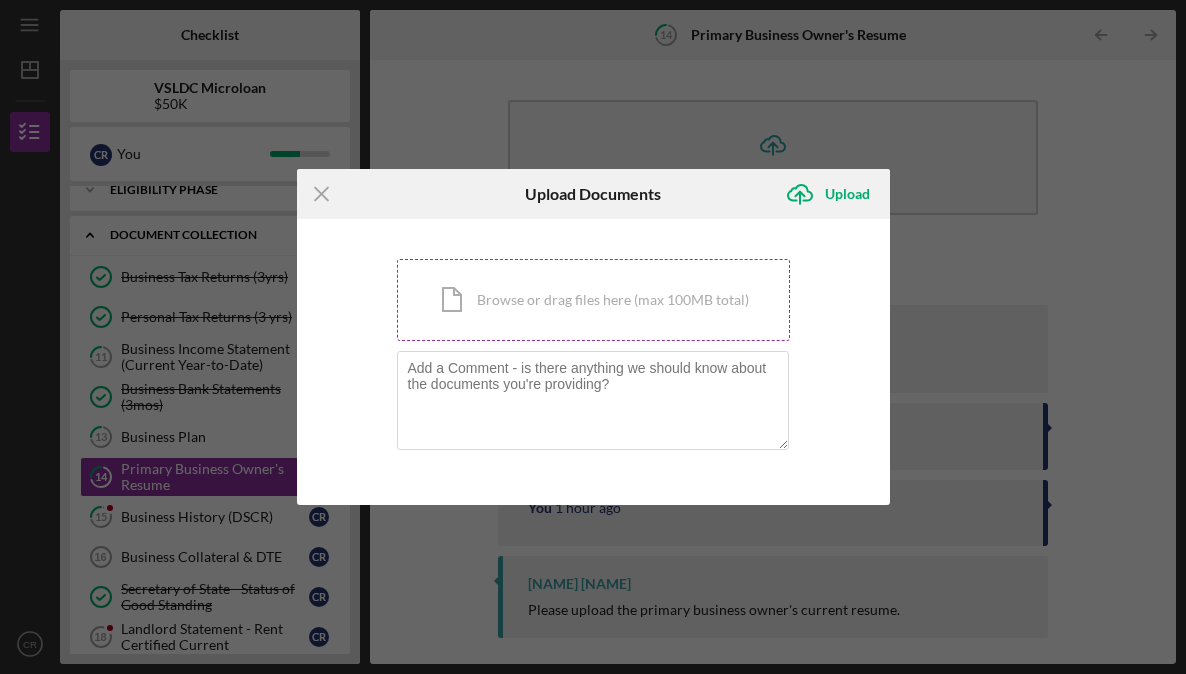 click on "Icon/Document Browse or drag files here (max 100MB total) Tap to choose files or take a photo" at bounding box center [593, 300] 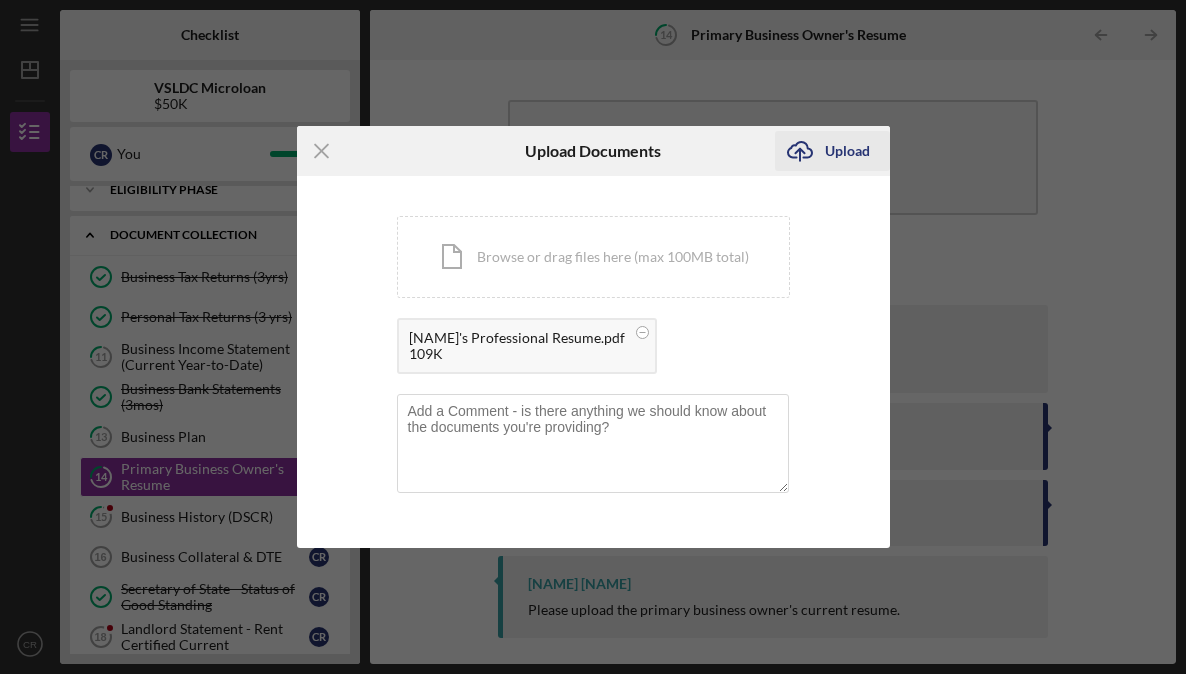 click on "Upload" at bounding box center (847, 151) 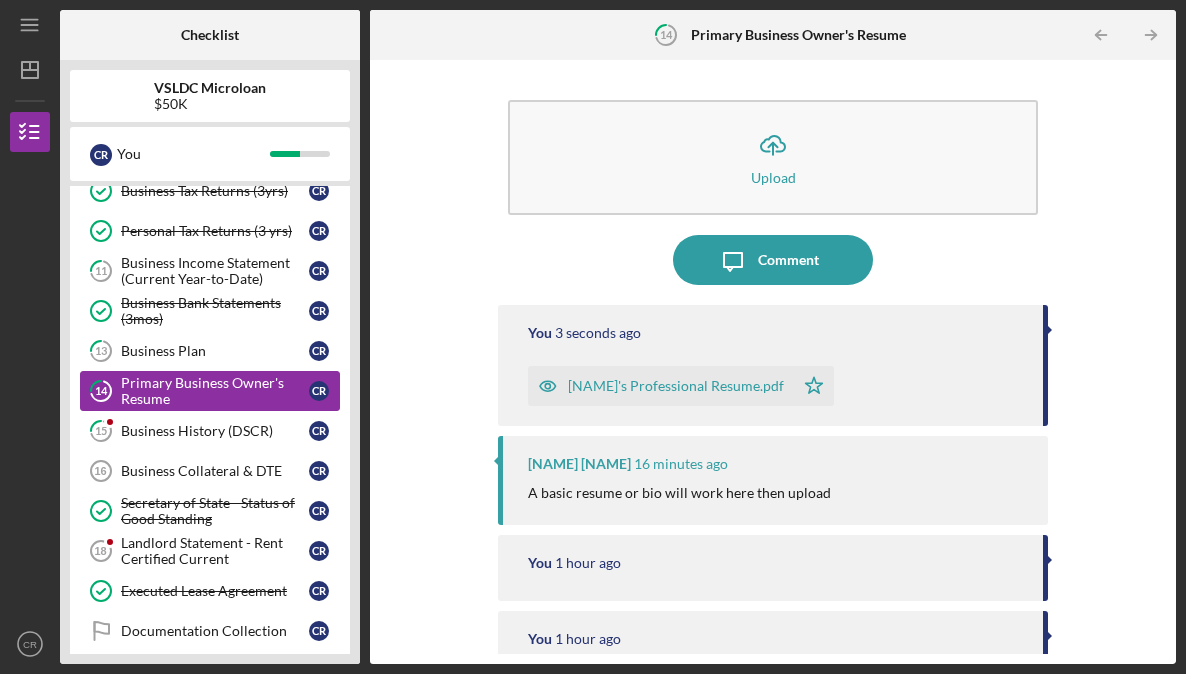 scroll, scrollTop: 102, scrollLeft: 0, axis: vertical 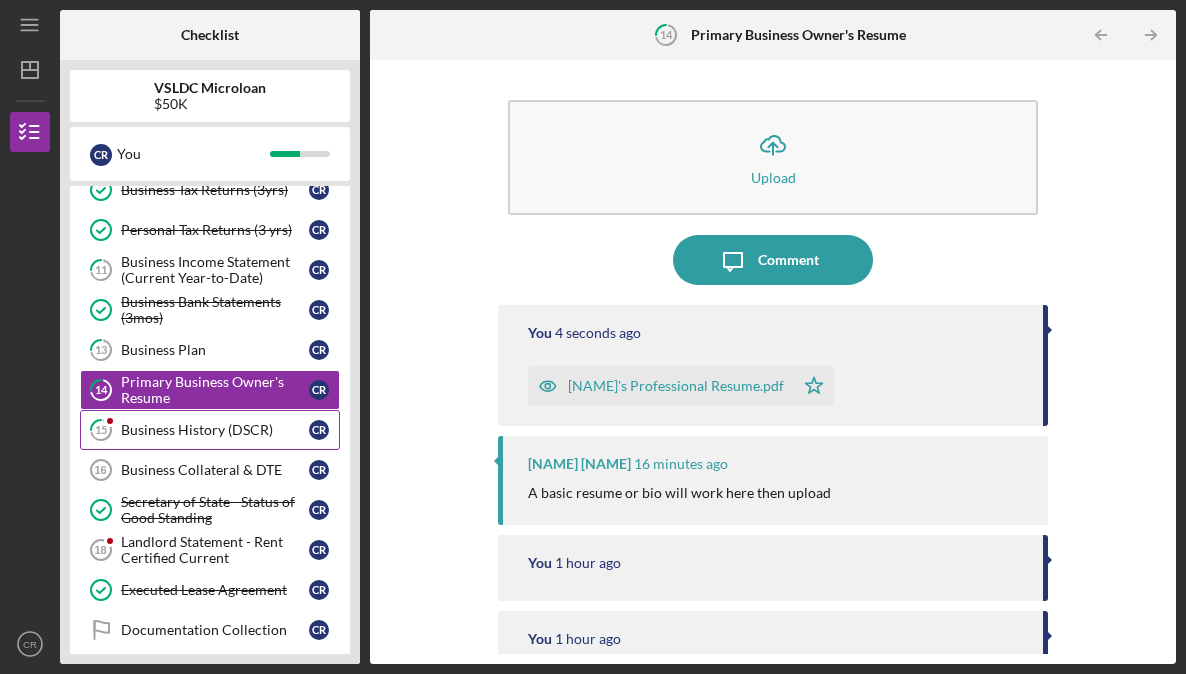 click on "Business History (DSCR)" at bounding box center (215, 430) 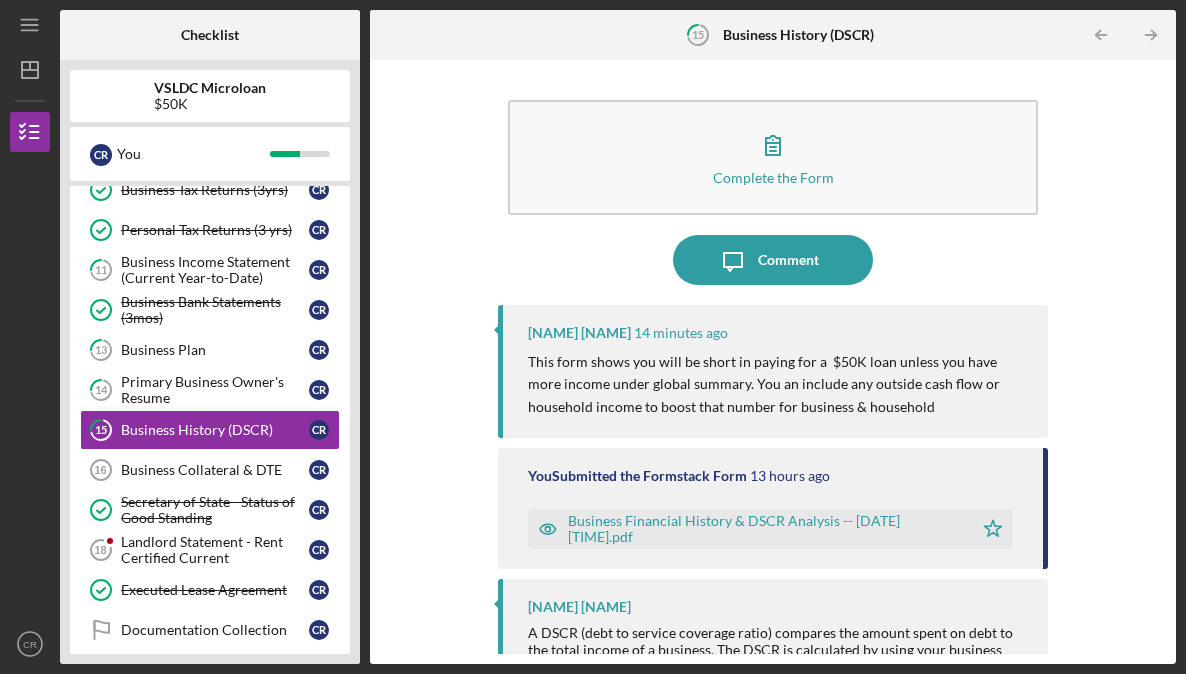 scroll, scrollTop: 56, scrollLeft: 0, axis: vertical 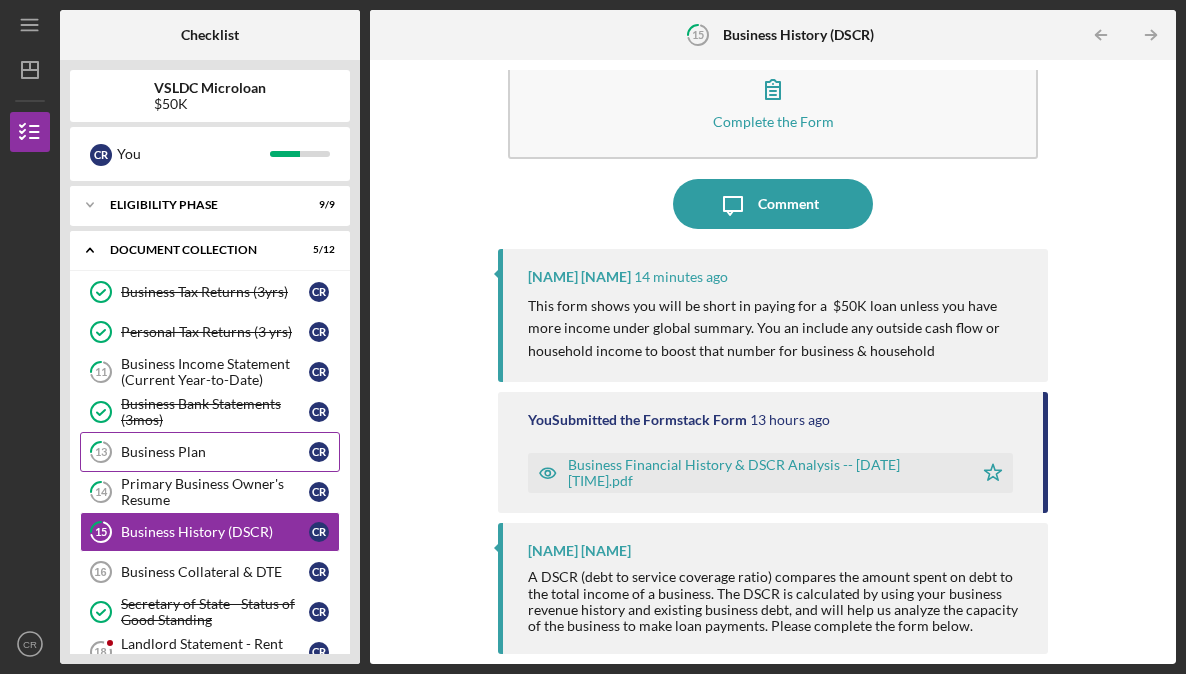click on "Business Plan" at bounding box center (215, 452) 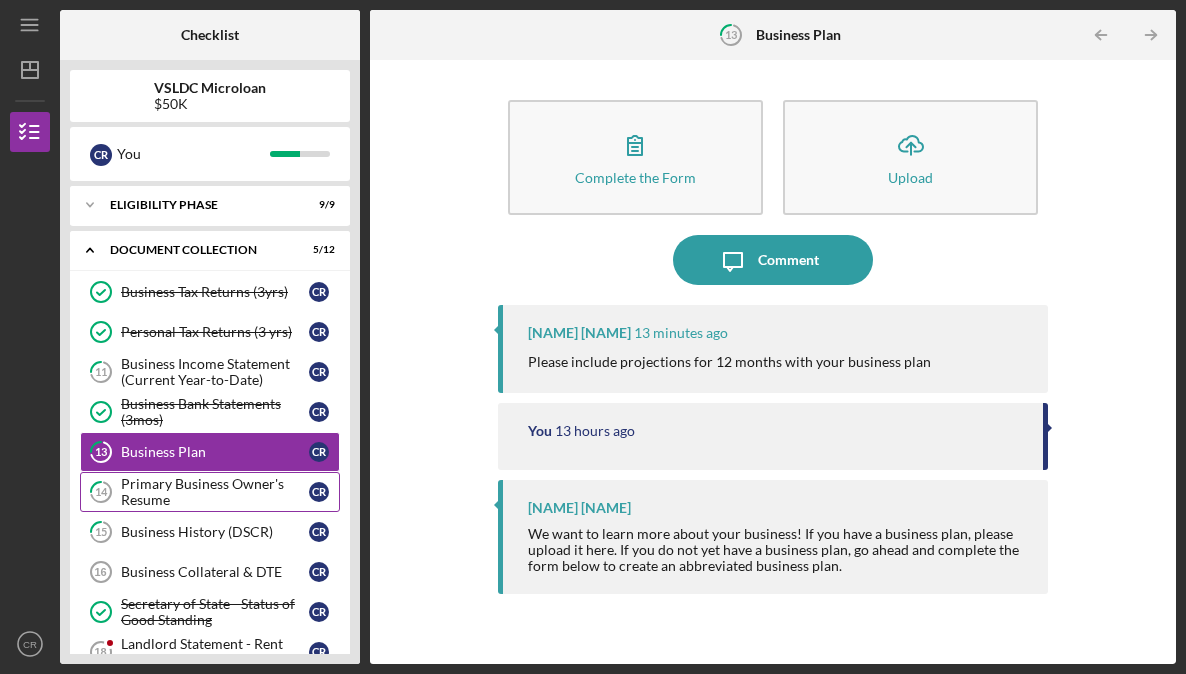 click on "Primary Business Owner's Resume" at bounding box center (215, 492) 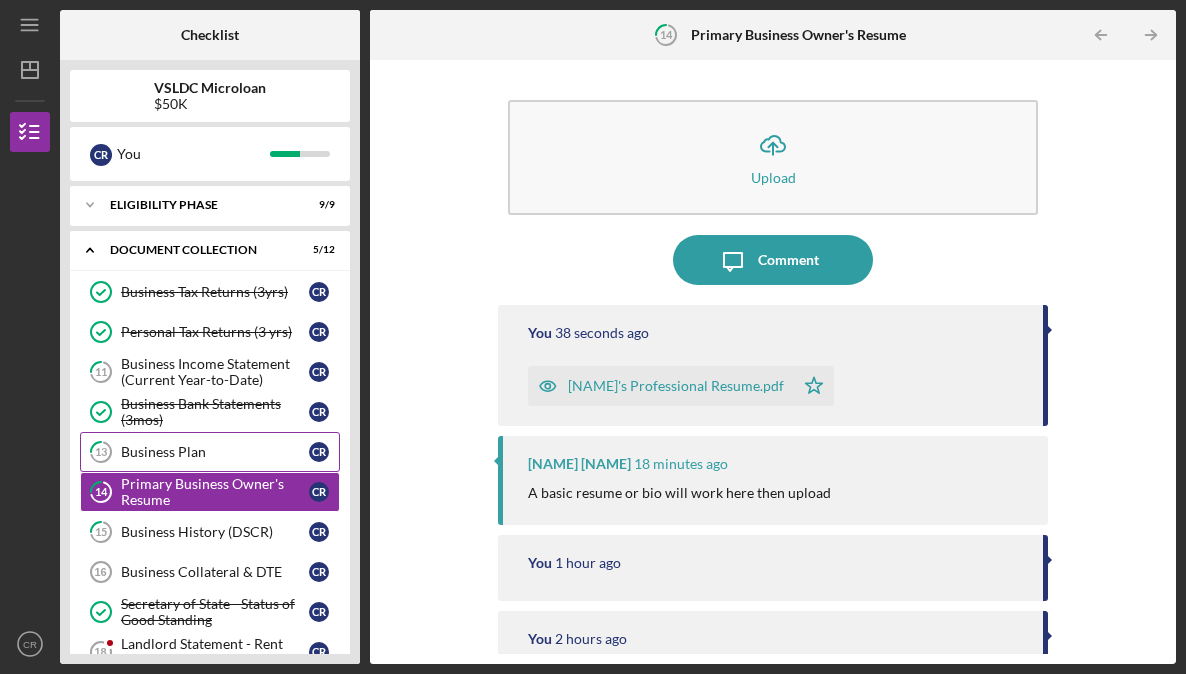 click on "Business Plan" at bounding box center (215, 452) 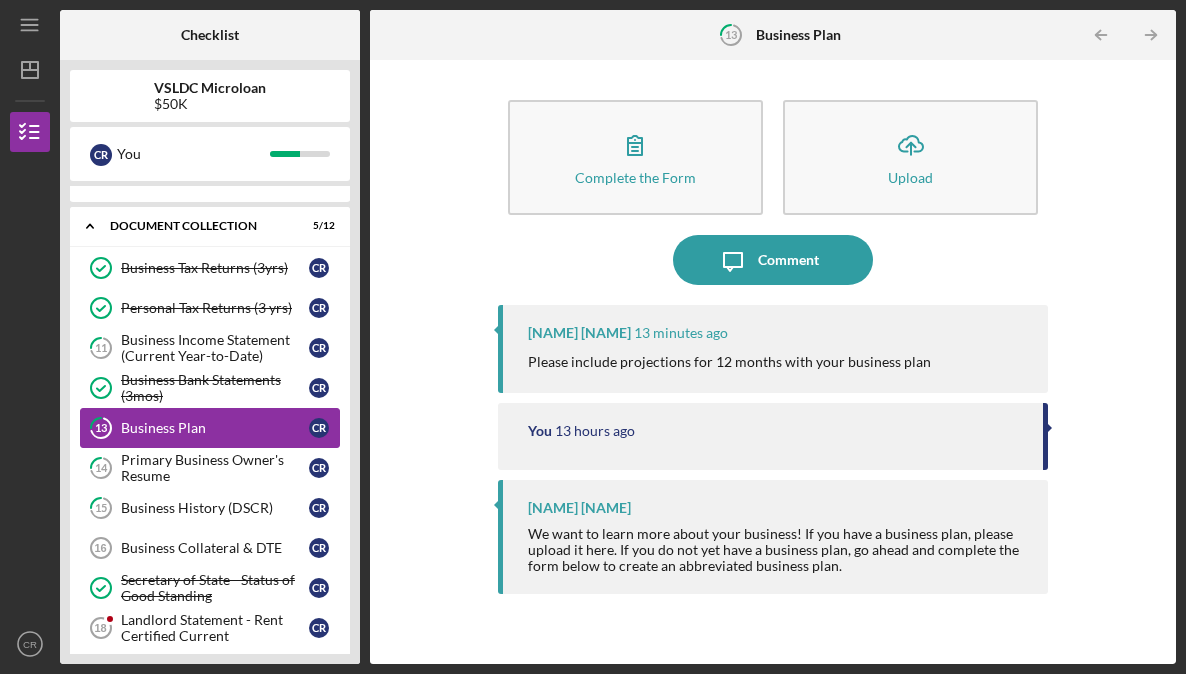 scroll, scrollTop: 30, scrollLeft: 0, axis: vertical 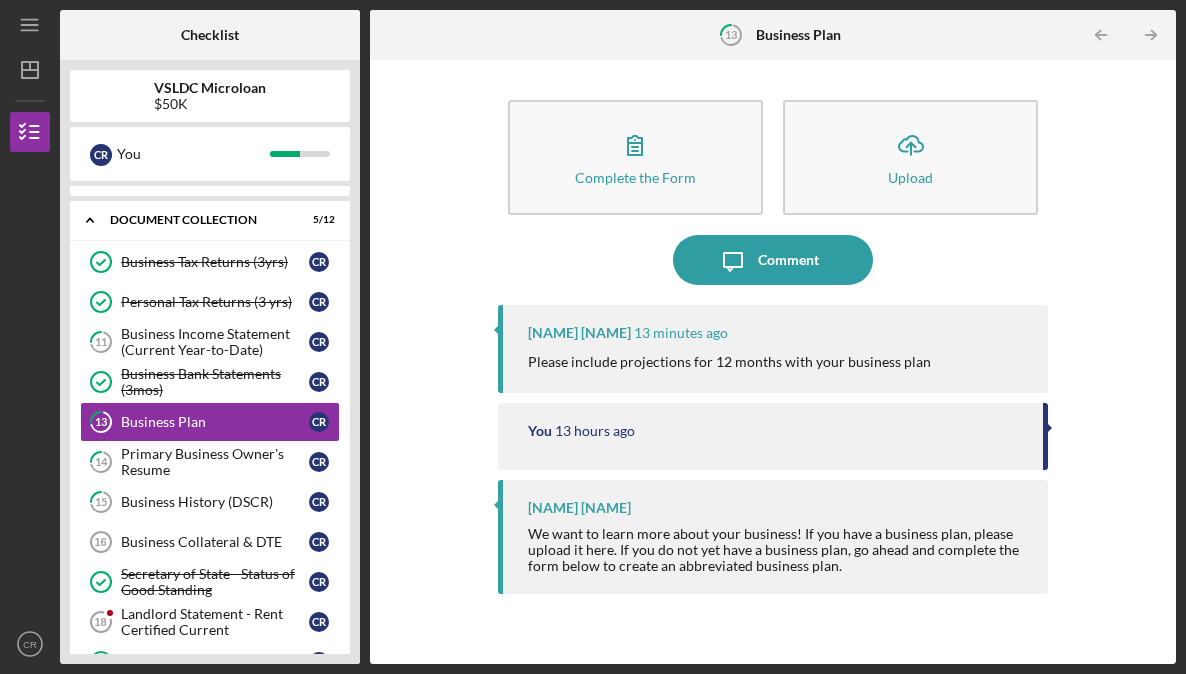 click on "Please include projections for 12 months with your business plan" at bounding box center (729, 362) 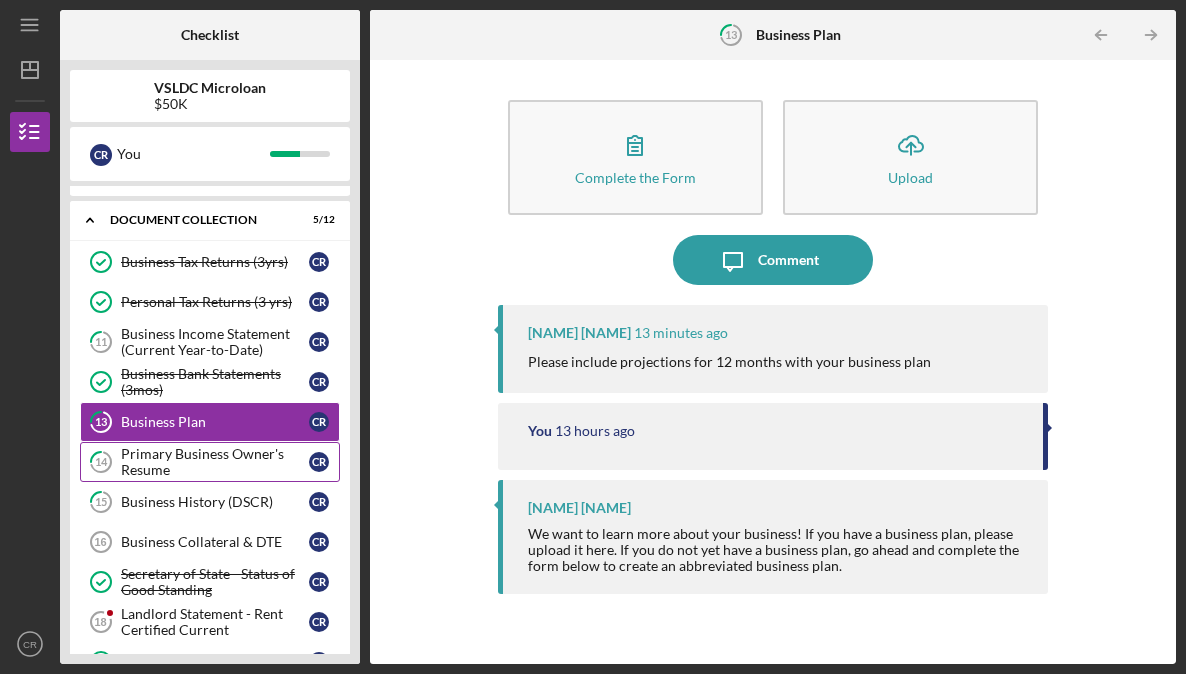 click on "Primary Business Owner's Resume" at bounding box center [215, 462] 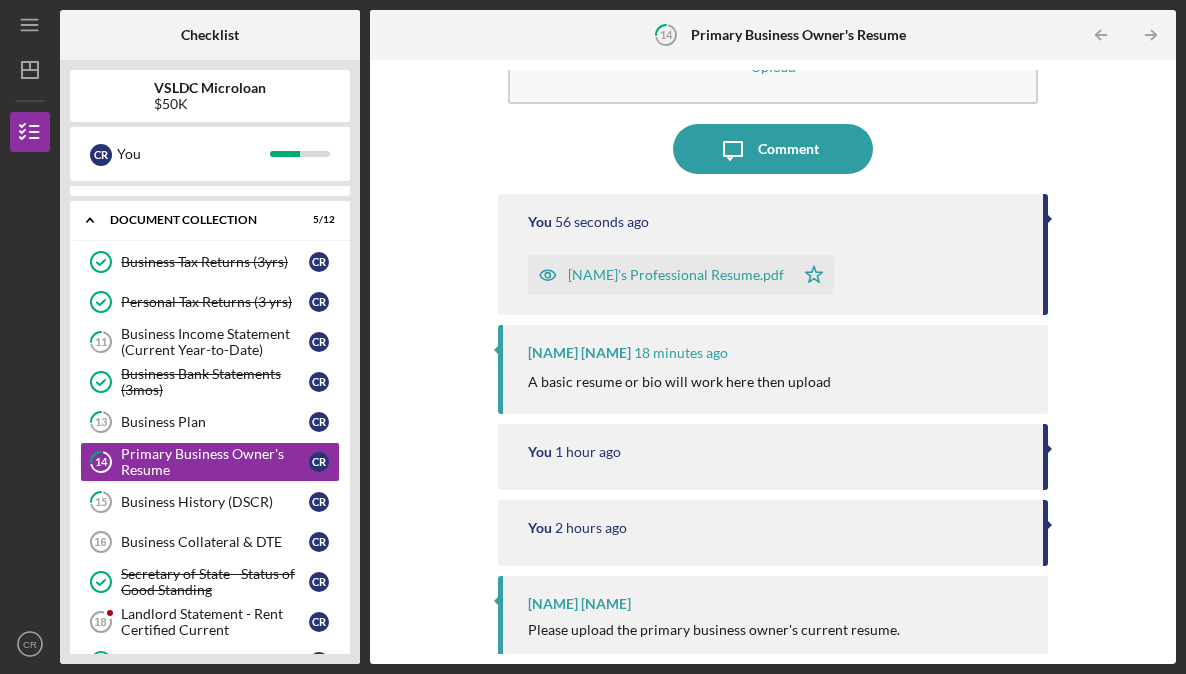 scroll, scrollTop: 115, scrollLeft: 0, axis: vertical 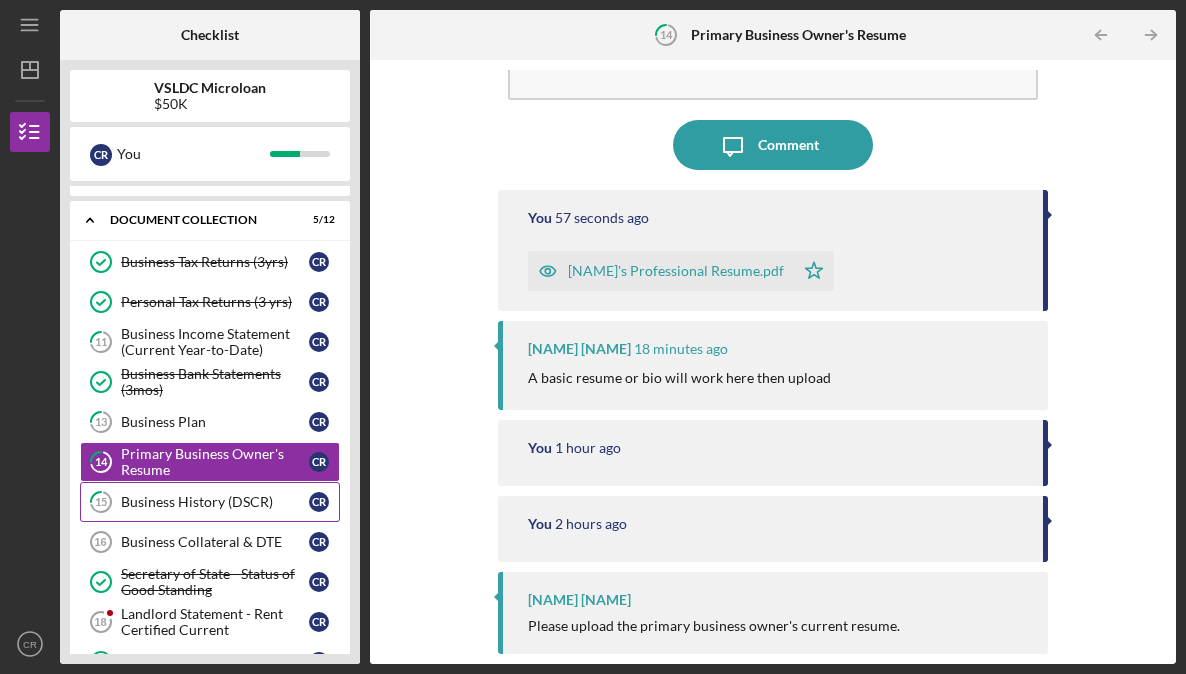 click on "Business History (DSCR)" at bounding box center (215, 502) 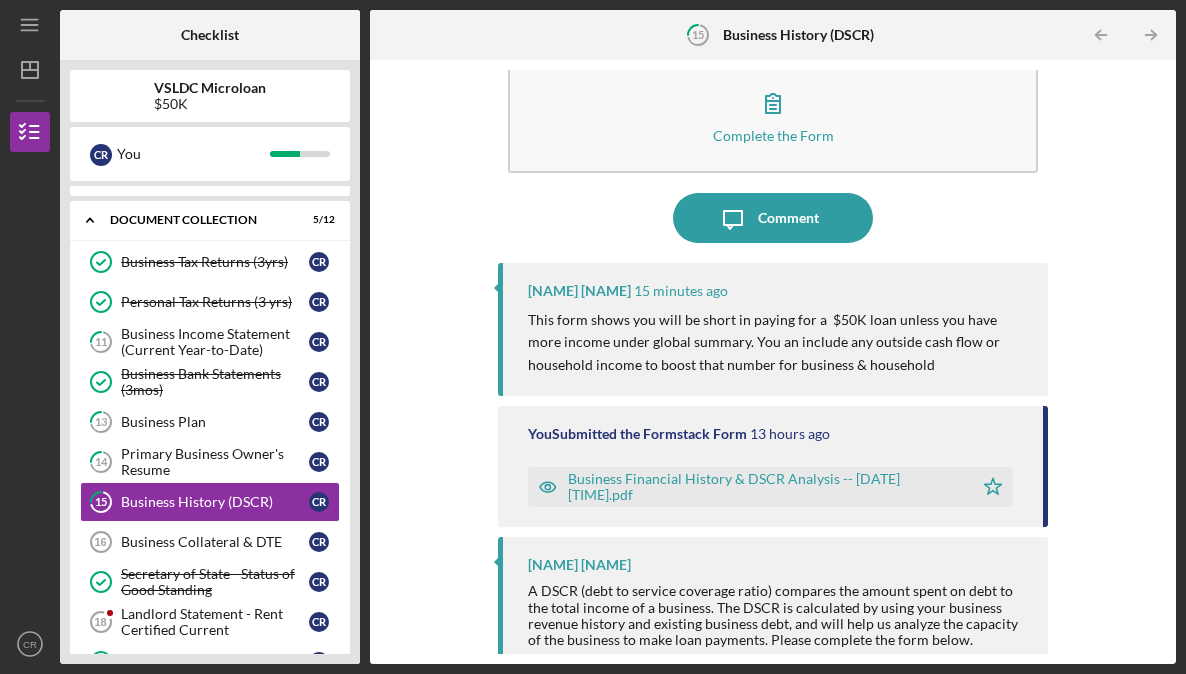 scroll, scrollTop: 56, scrollLeft: 0, axis: vertical 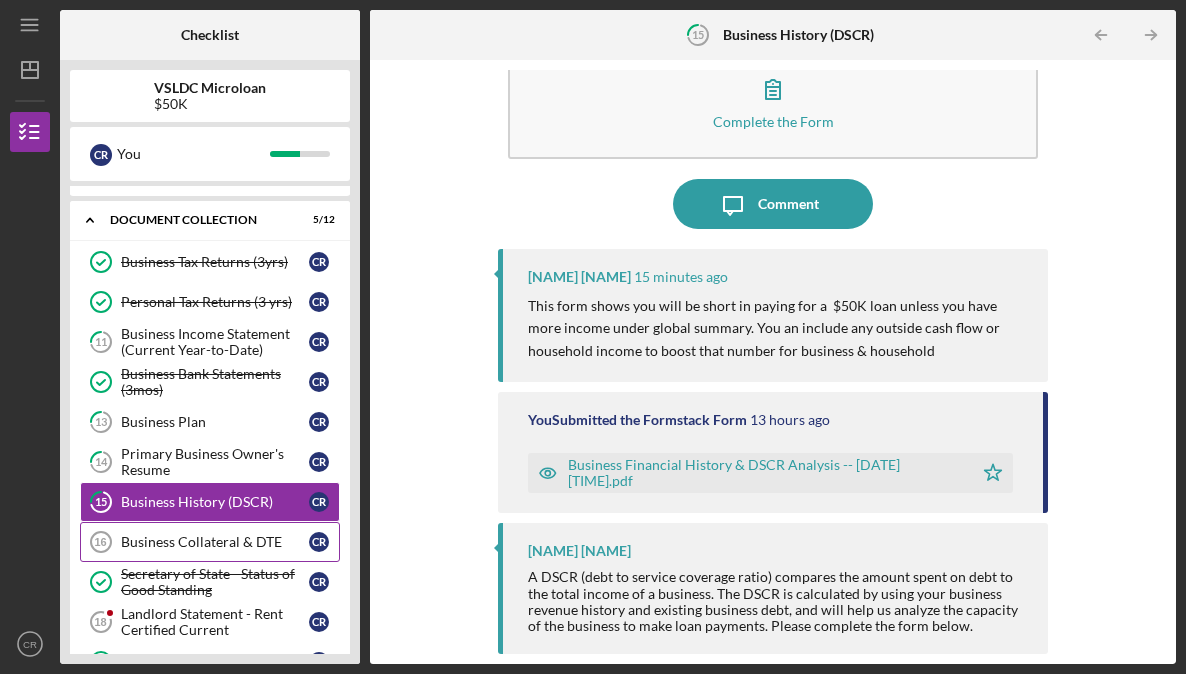 click on "Business Collateral & DTE" at bounding box center (215, 542) 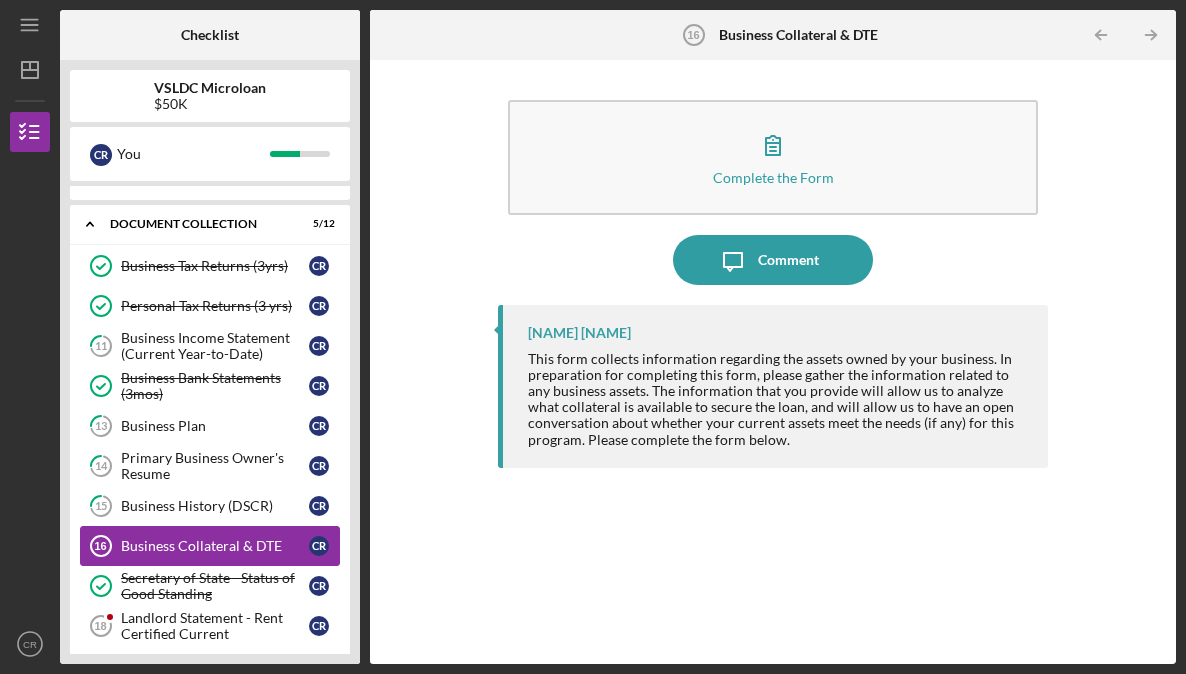 scroll, scrollTop: 0, scrollLeft: 0, axis: both 